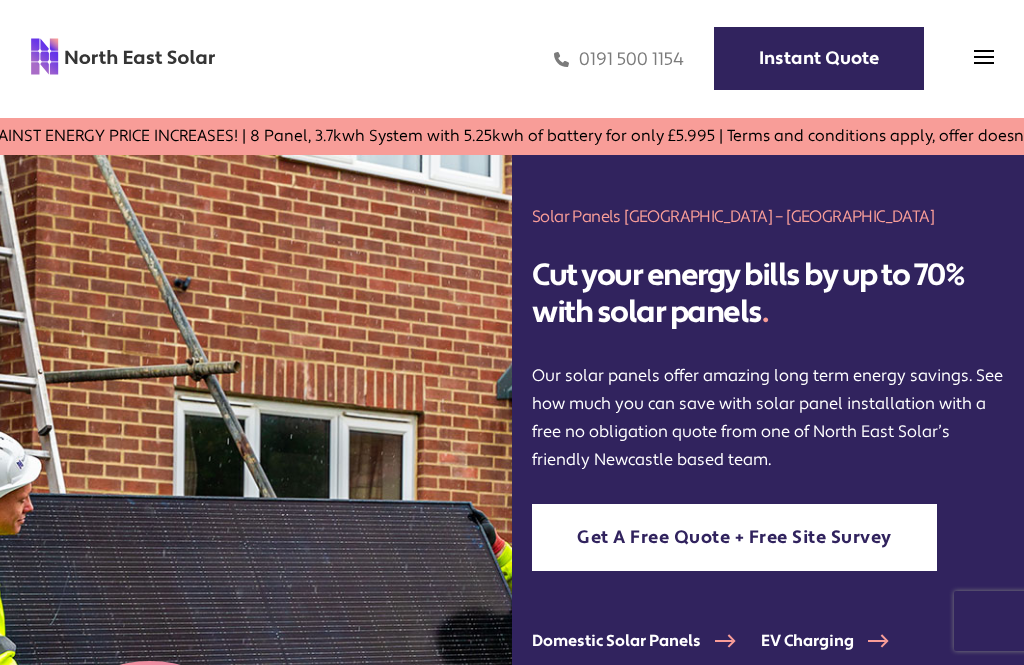 scroll, scrollTop: 0, scrollLeft: 0, axis: both 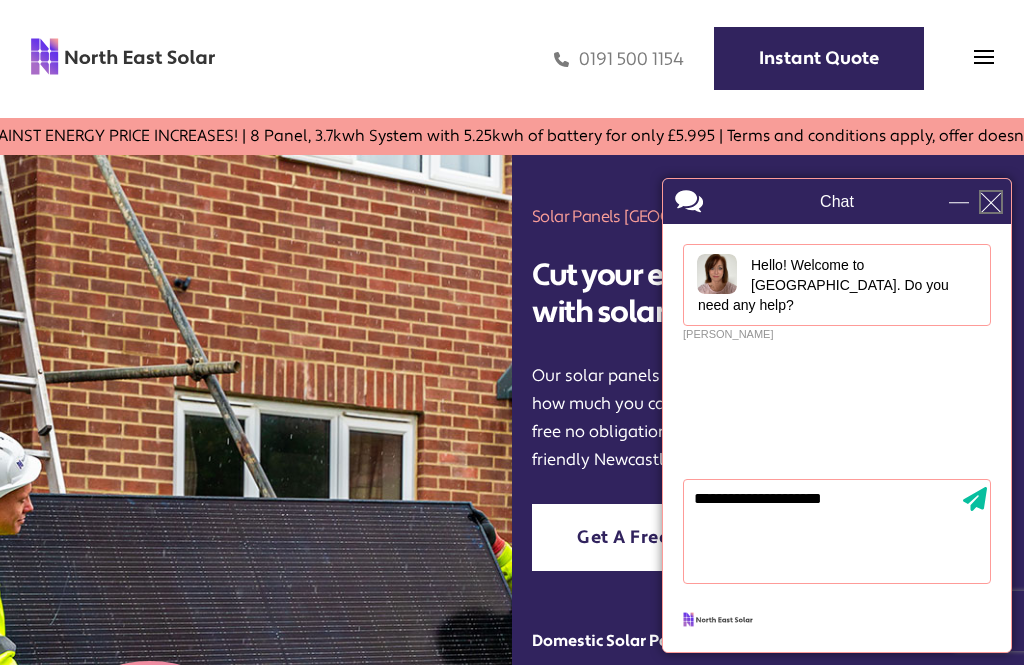 click at bounding box center (991, 202) 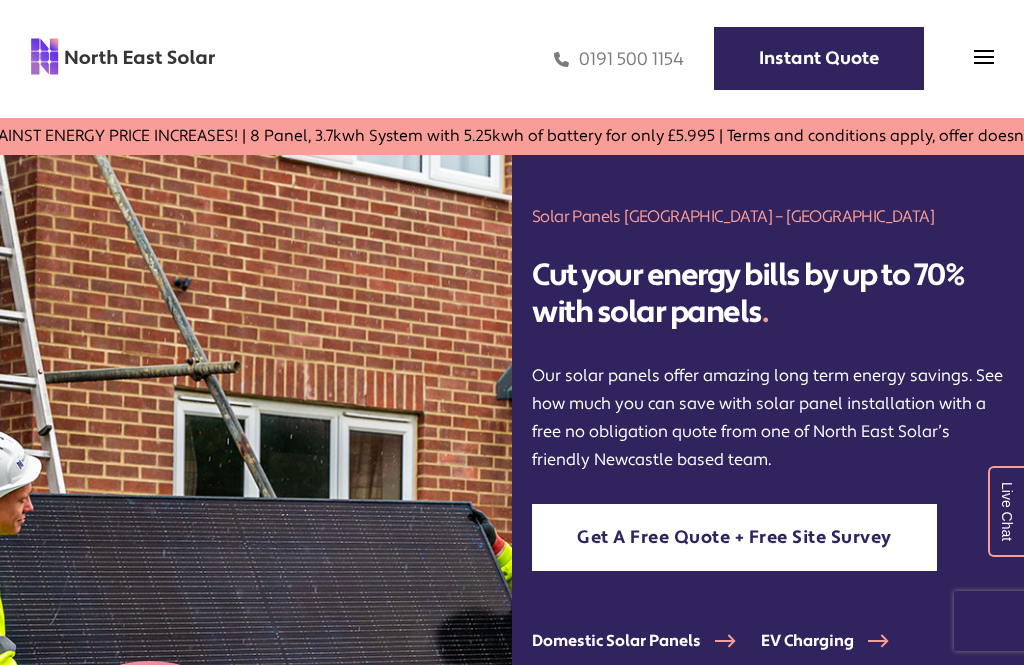 scroll, scrollTop: 0, scrollLeft: 0, axis: both 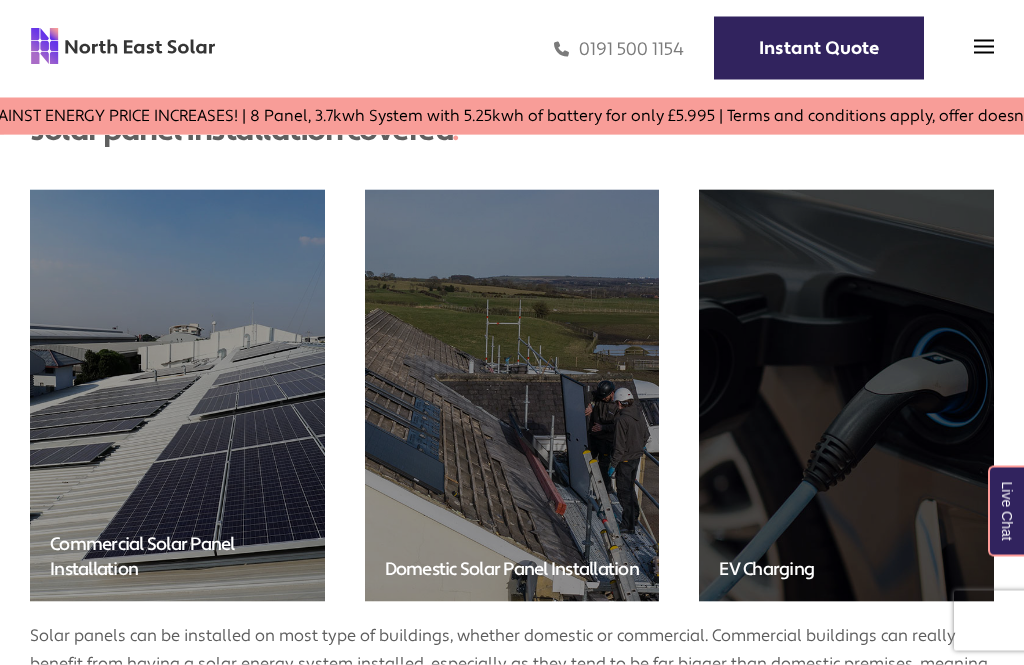 click on "Solar panels can be installed on most type of buildings, whether domestic or commercial. Commercial buildings can really benefit from having a solar energy system installed, especially as they tend to be far bigger than domestic premises, meaning a larger surface area for more solar panels. This means they can benefit from having more power generated and a bigger return on investment. If you have a commercial enquiry, please give us a call or arrange an appointment at our Newcastle office." at bounding box center [512, 682] 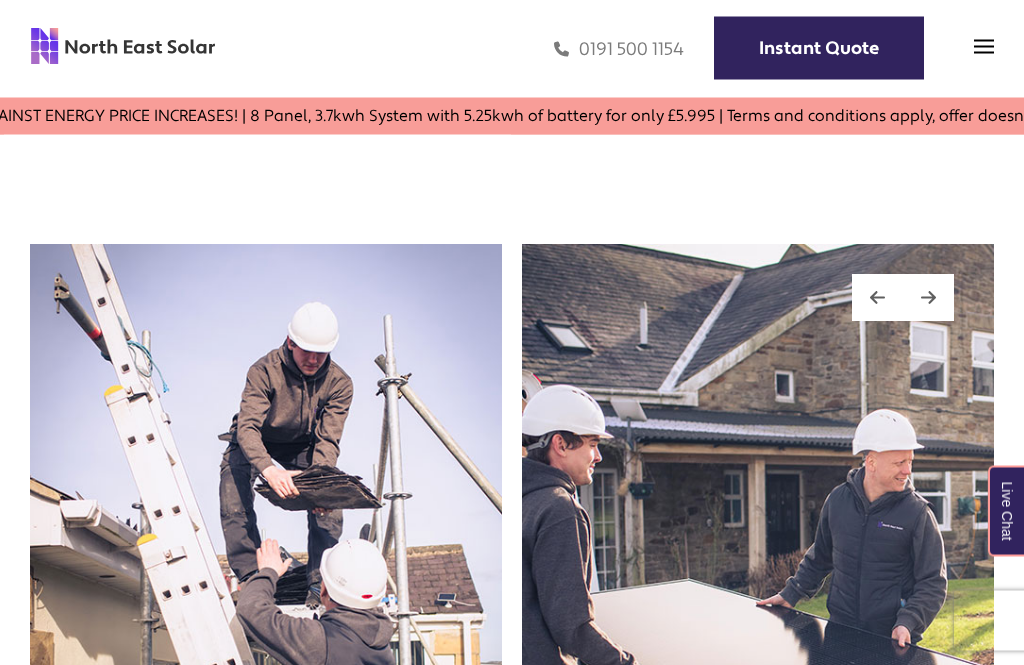 scroll, scrollTop: 2624, scrollLeft: 0, axis: vertical 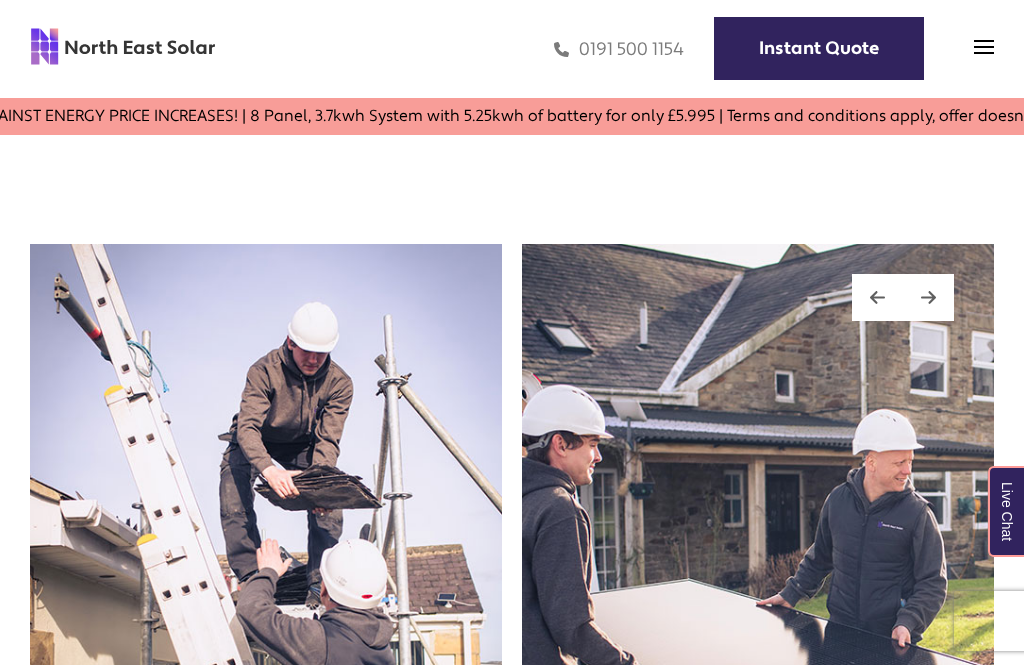 click on "Instant Quote" at bounding box center [819, 48] 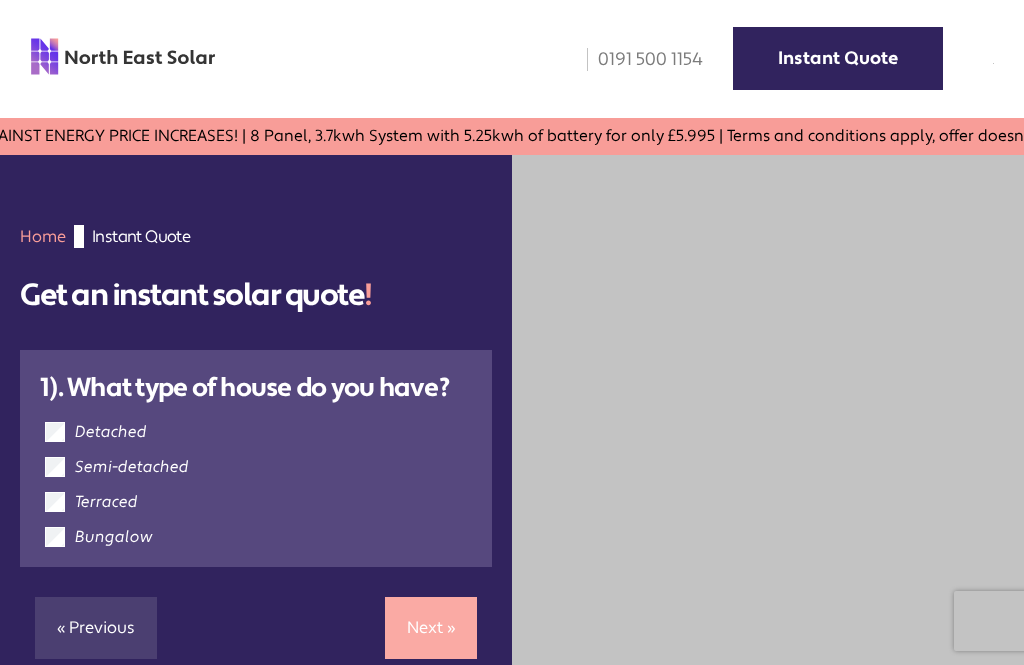 scroll, scrollTop: 0, scrollLeft: 0, axis: both 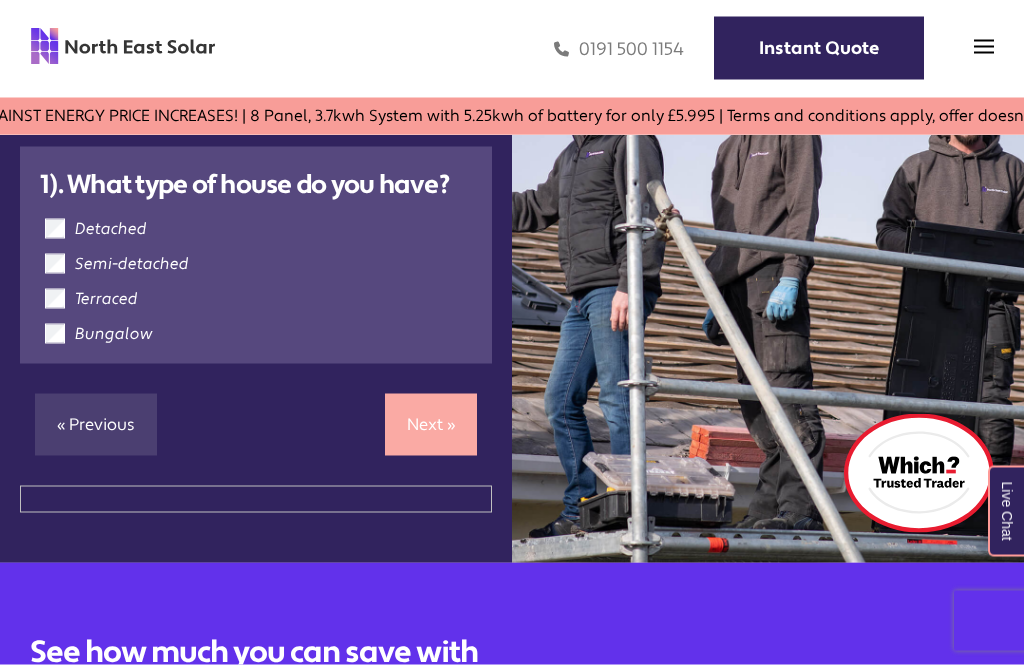 click on "Next »" at bounding box center (431, 425) 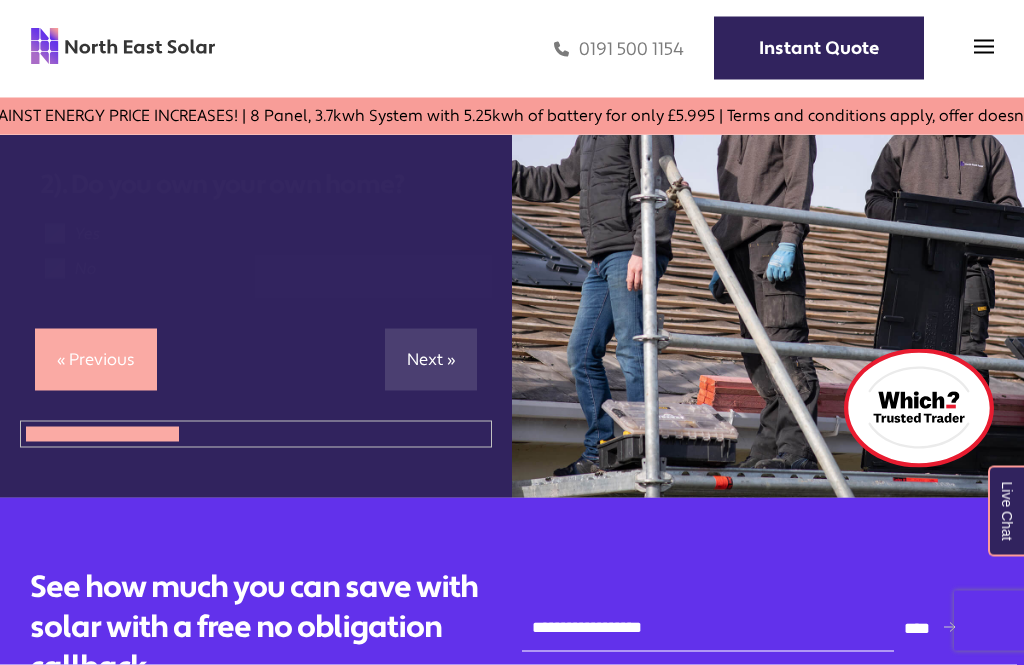 scroll, scrollTop: 162, scrollLeft: 0, axis: vertical 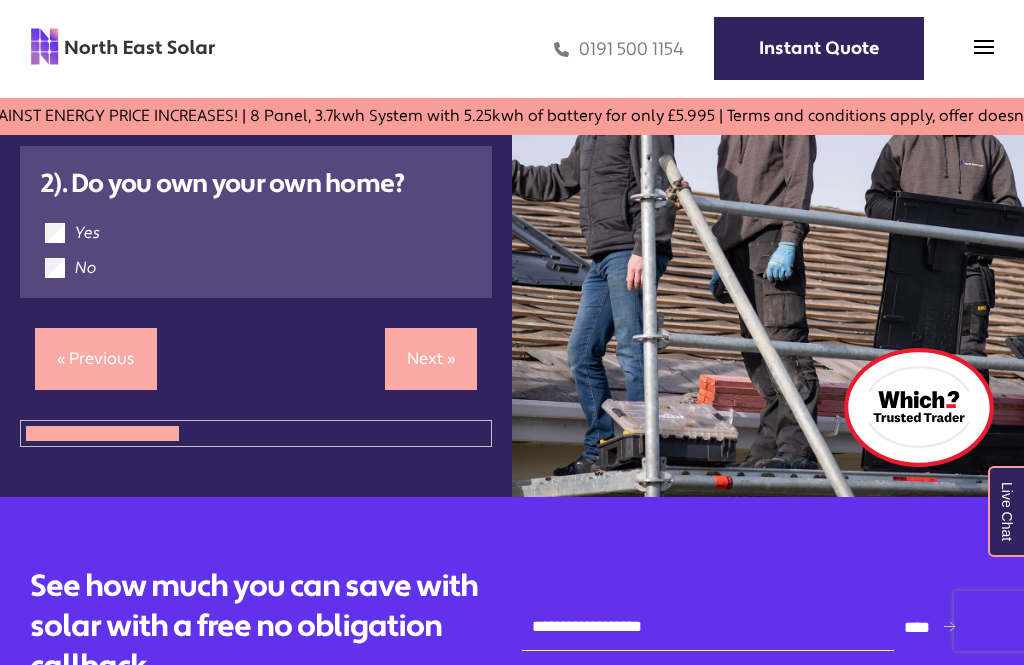 click on "Next »" at bounding box center (431, 359) 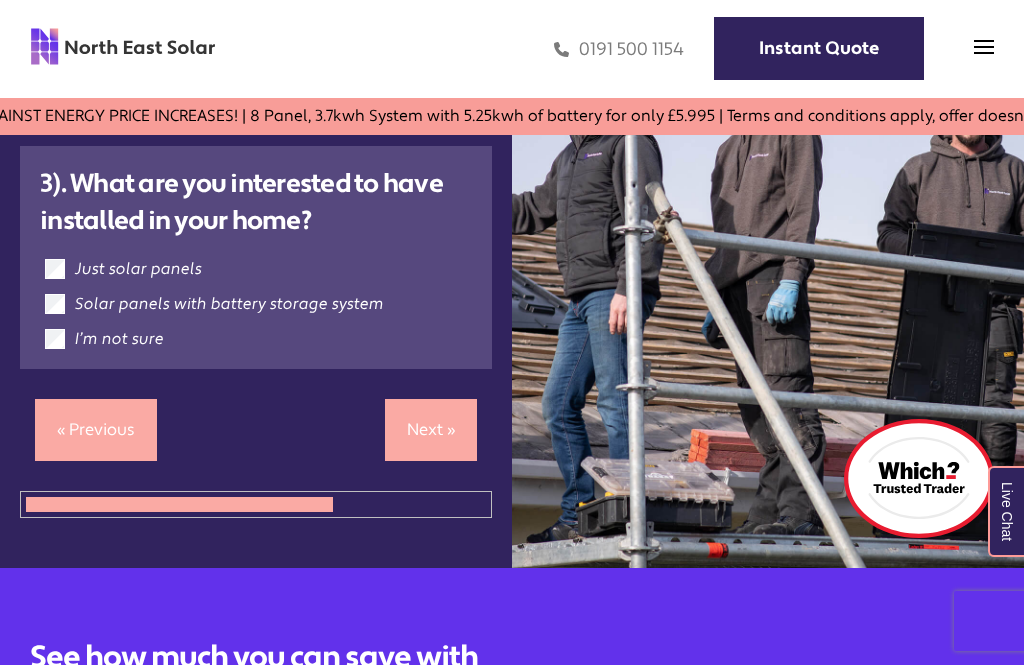 click on "Next »" at bounding box center [431, 430] 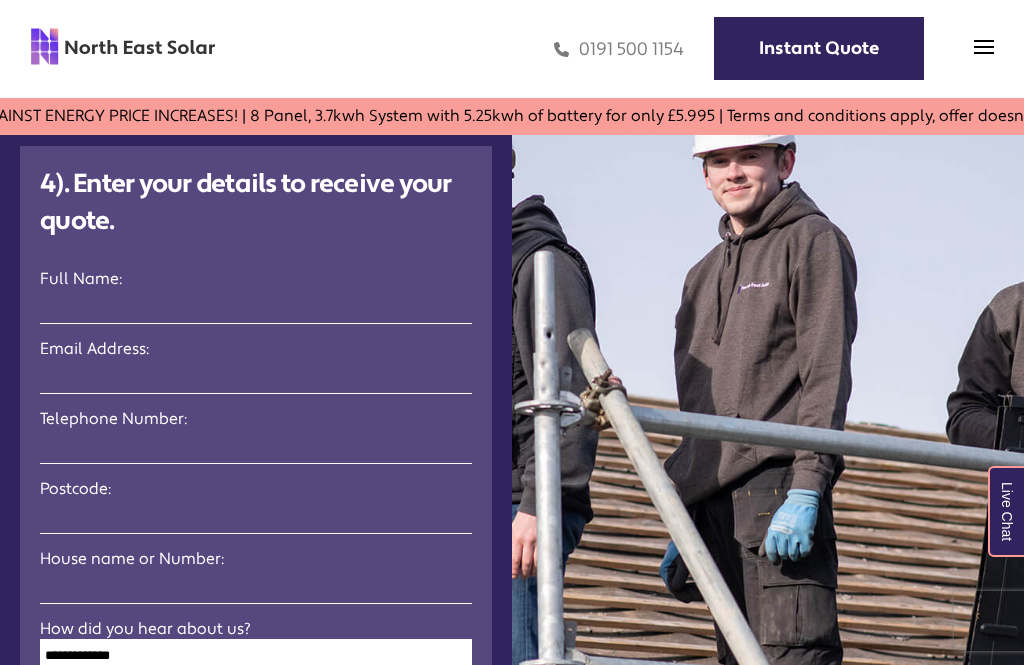 click at bounding box center (261, 306) 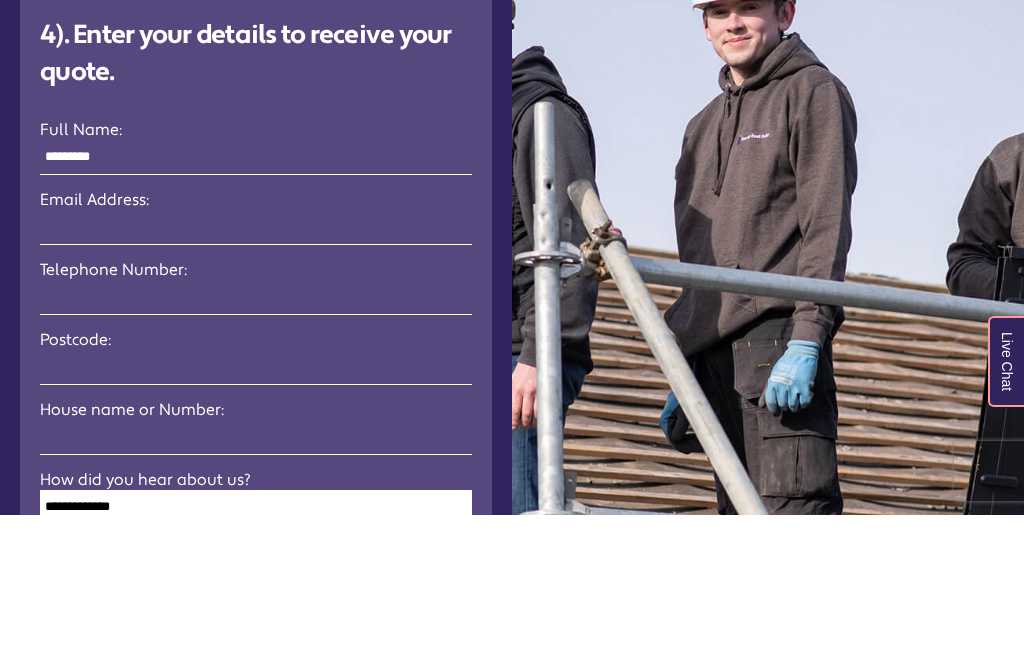 type on "*********" 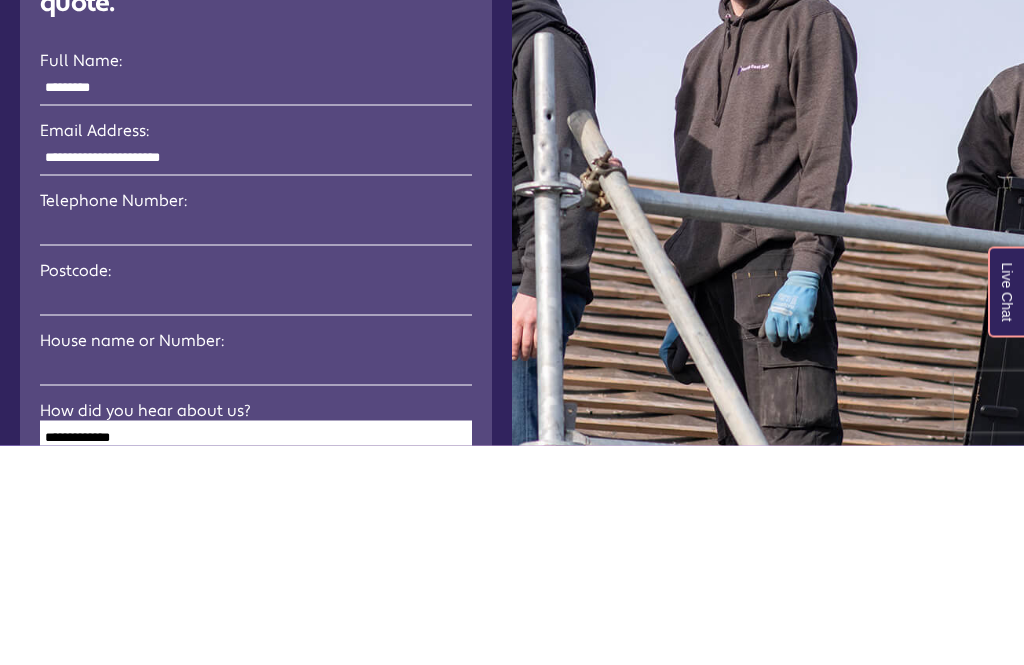 type on "**********" 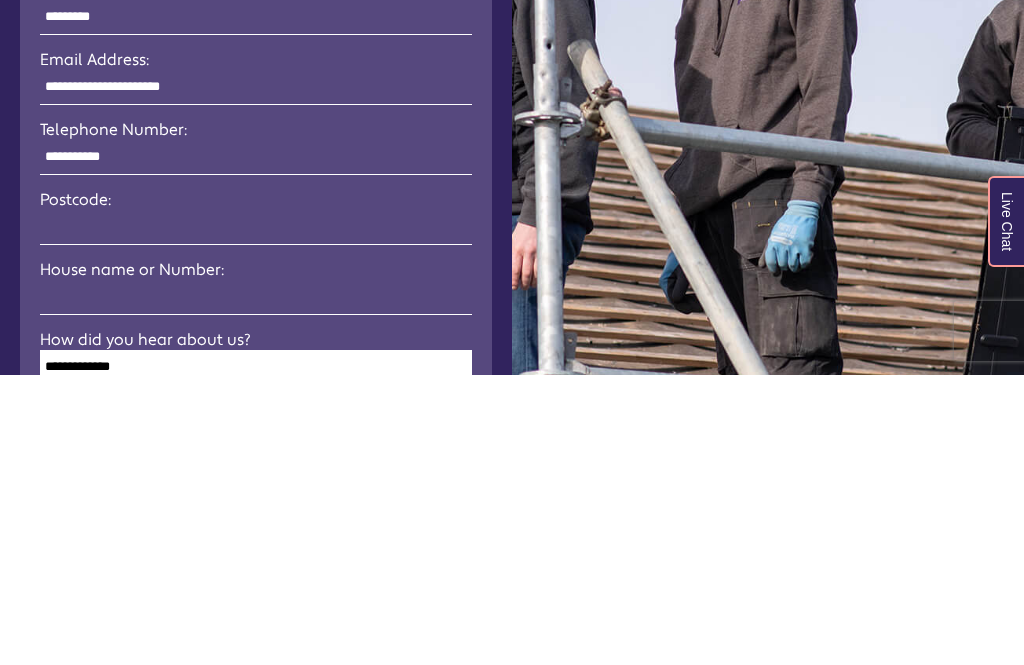 type on "**********" 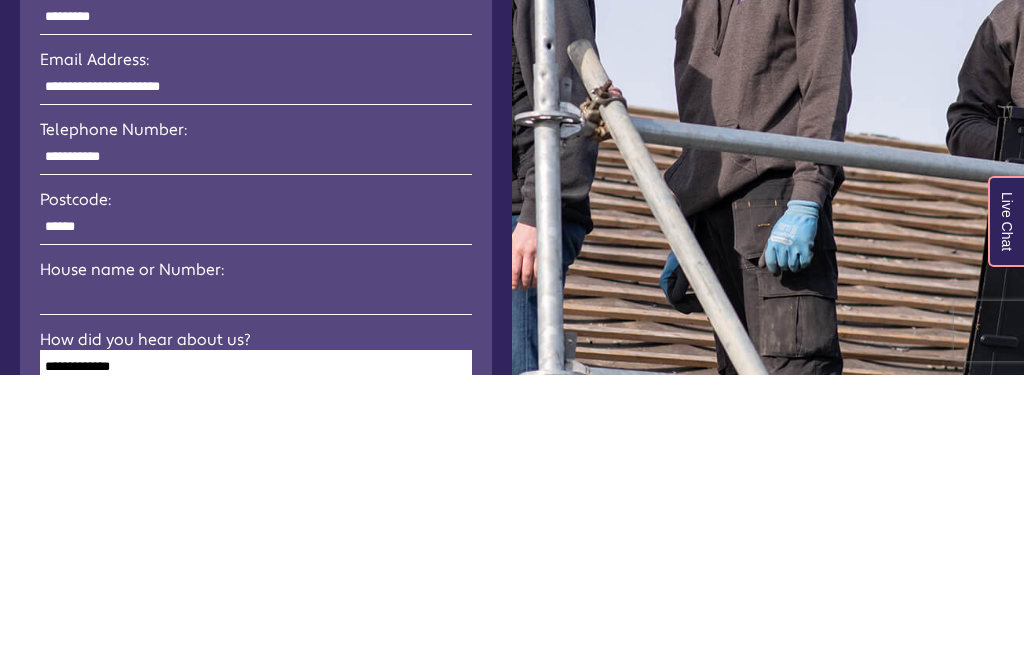 scroll, scrollTop: 211, scrollLeft: 0, axis: vertical 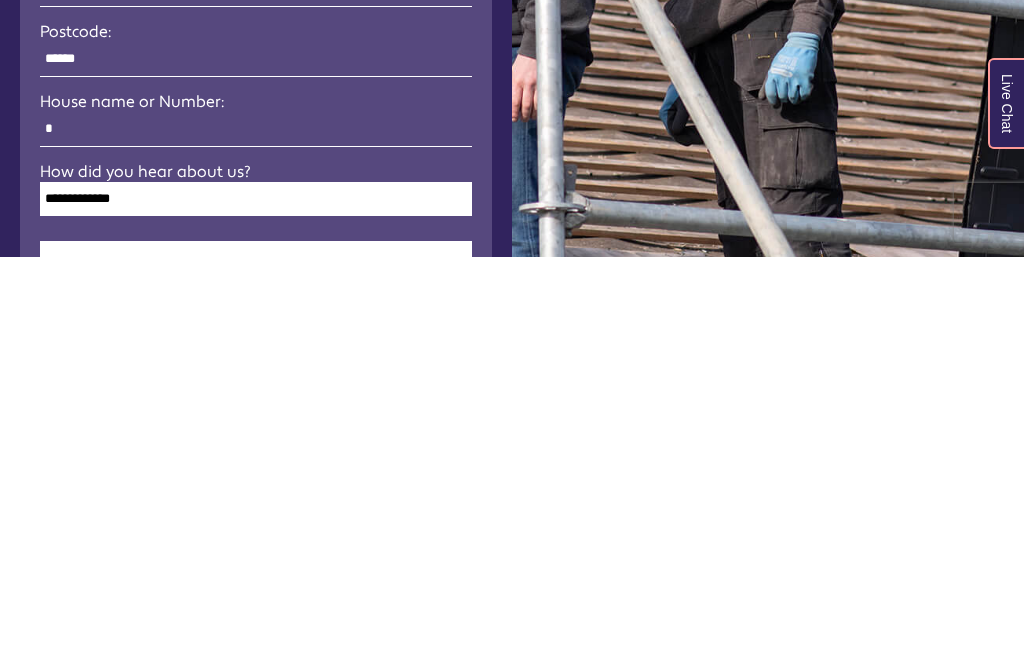 type on "*" 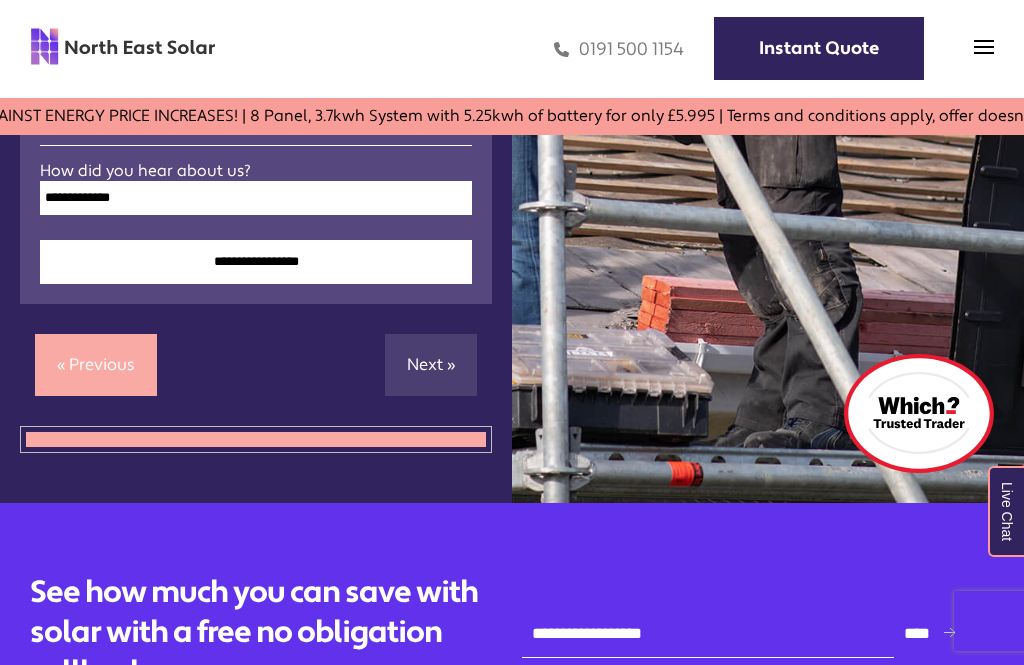 select on "******" 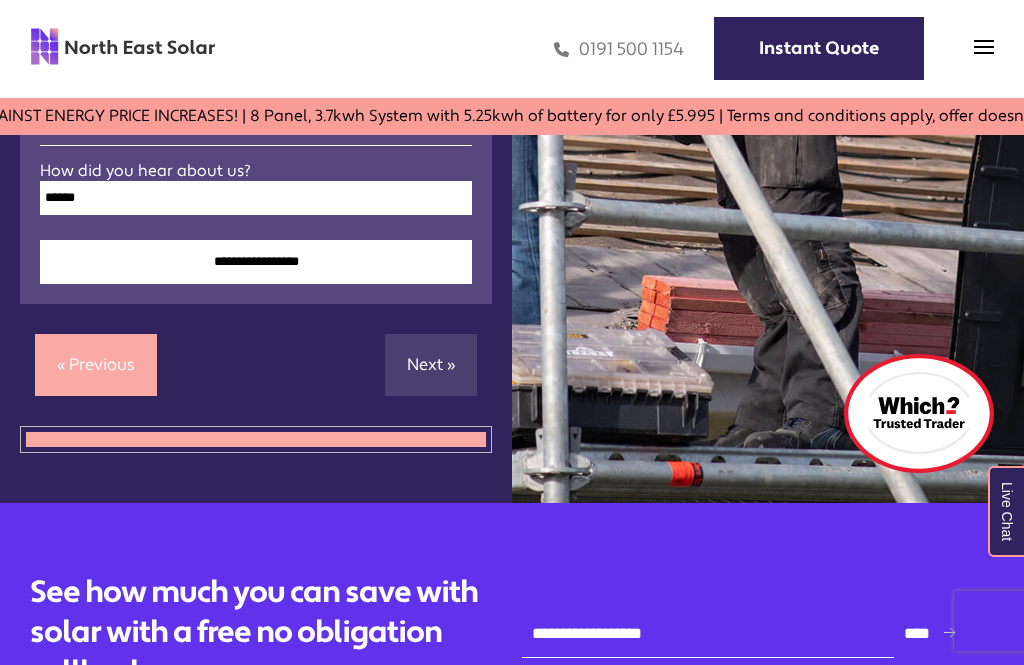 click on "**********" at bounding box center [256, 198] 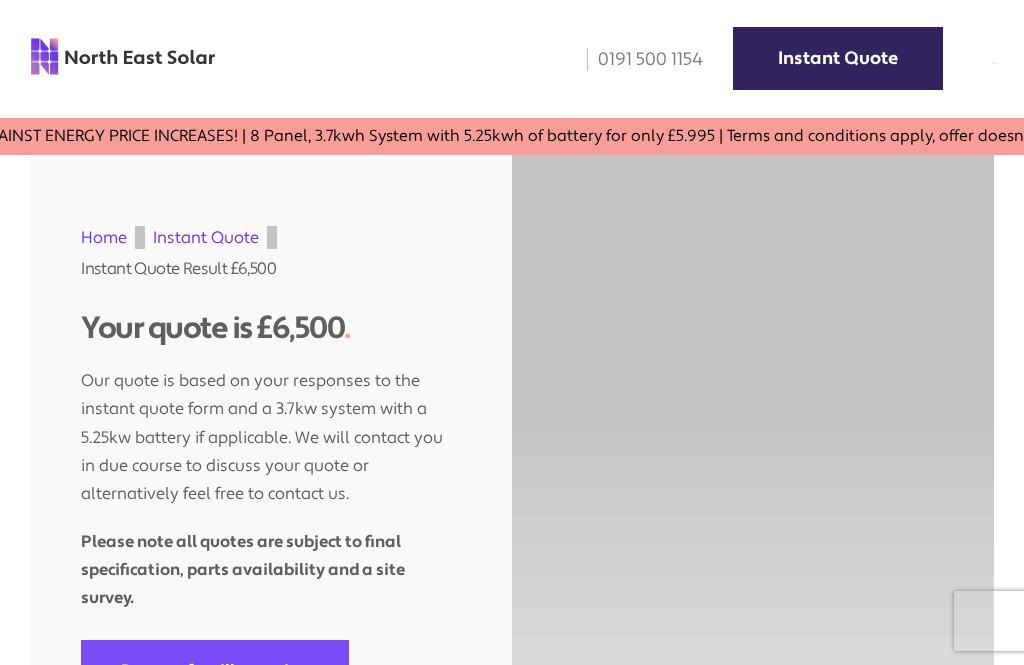 scroll, scrollTop: 0, scrollLeft: 0, axis: both 